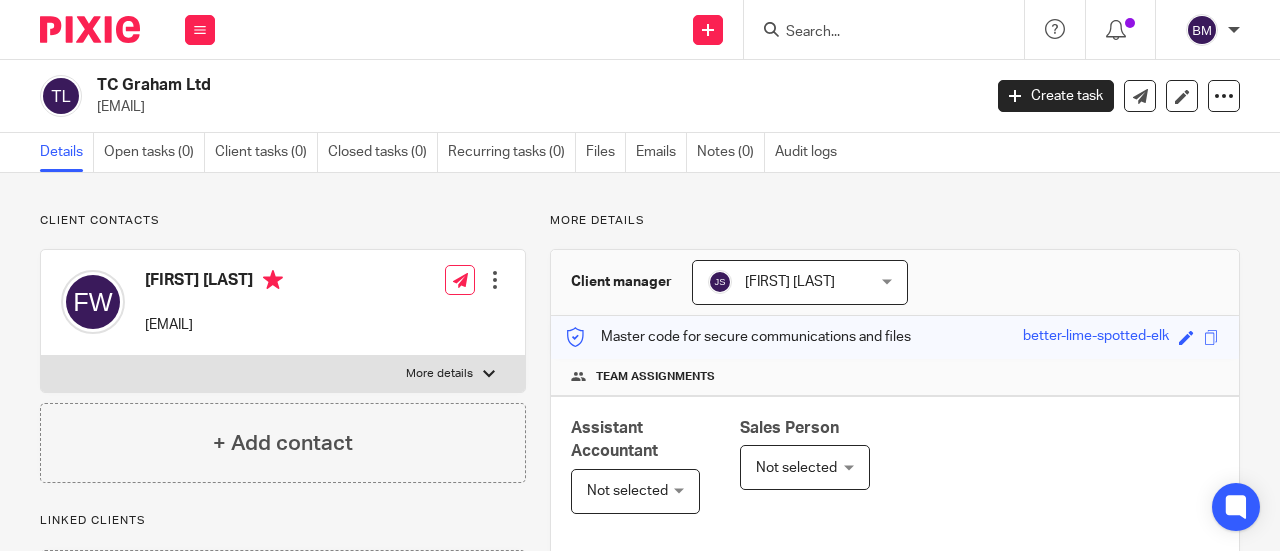 scroll, scrollTop: 0, scrollLeft: 0, axis: both 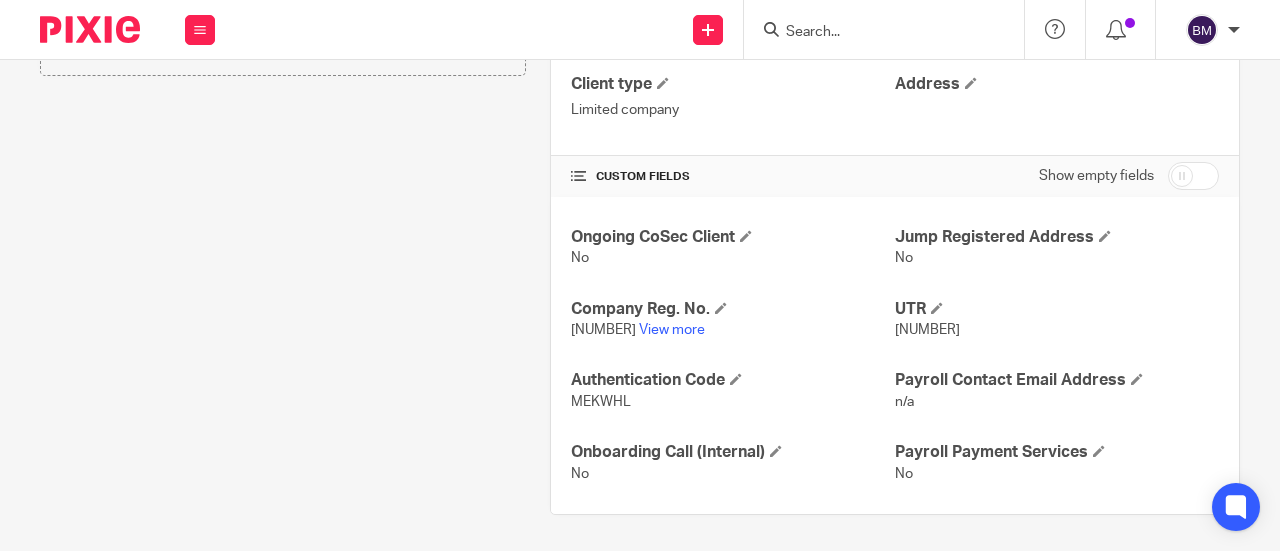 click at bounding box center (874, 33) 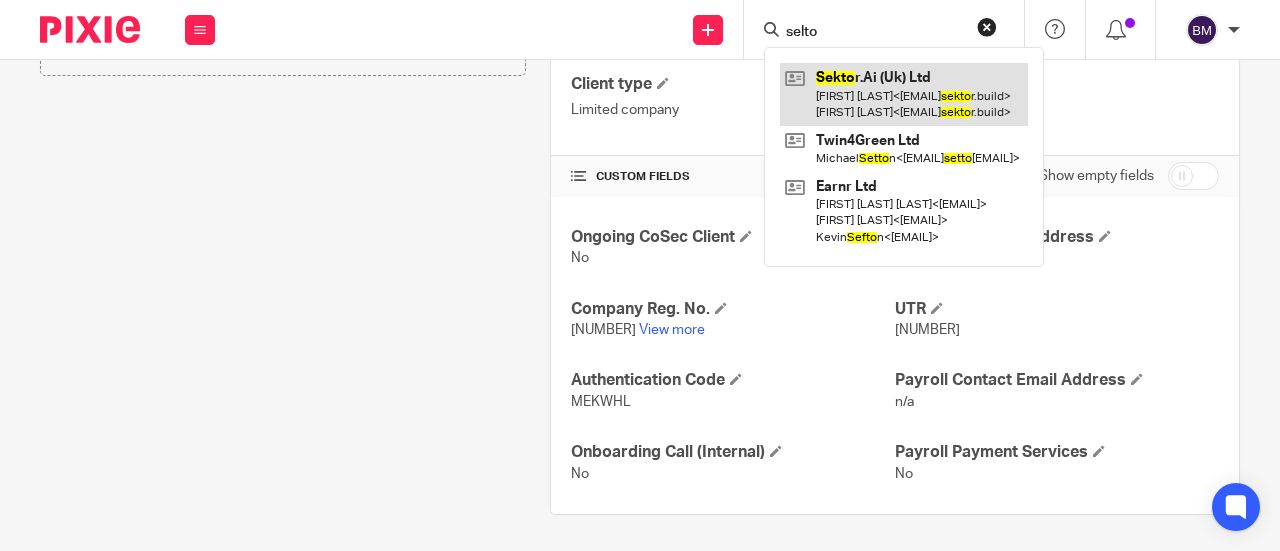 type on "selto" 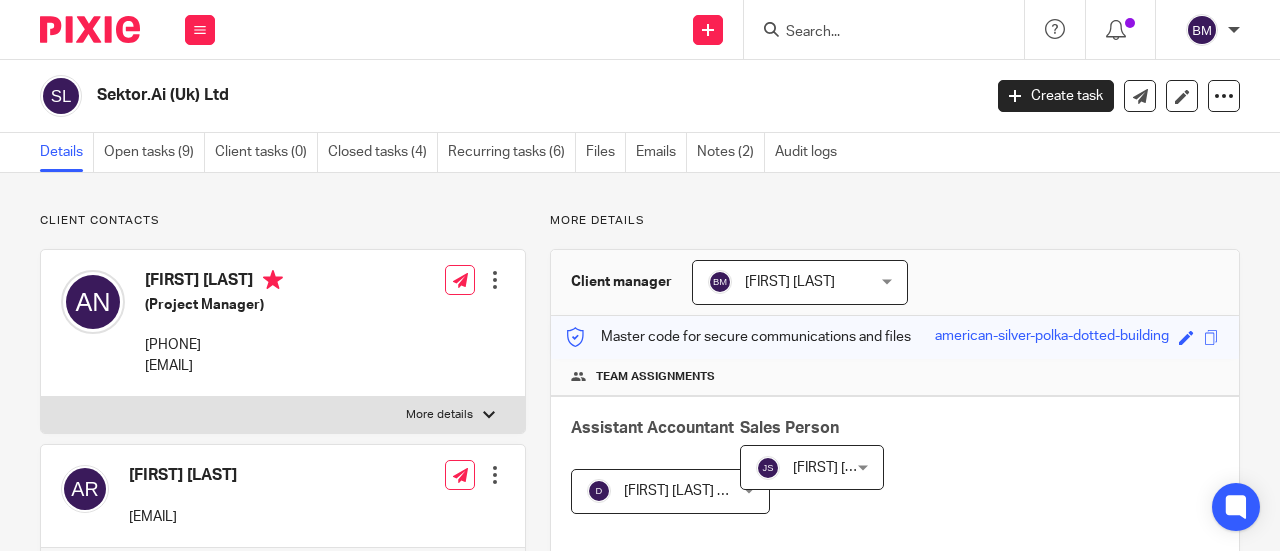 scroll, scrollTop: 0, scrollLeft: 0, axis: both 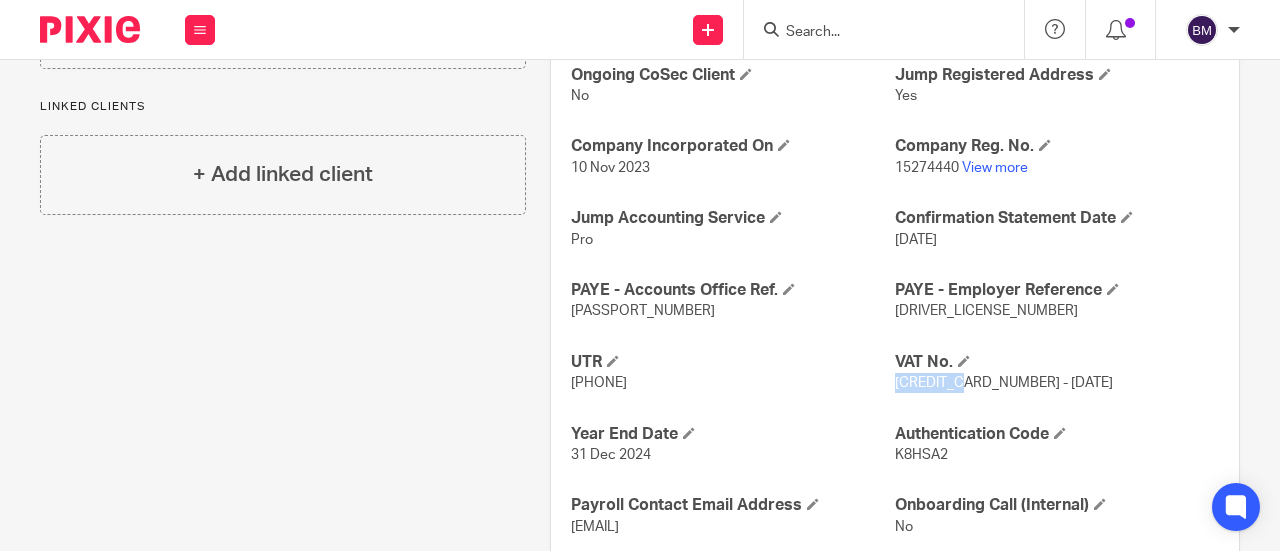 drag, startPoint x: 956, startPoint y: 384, endPoint x: 884, endPoint y: 380, distance: 72.11102 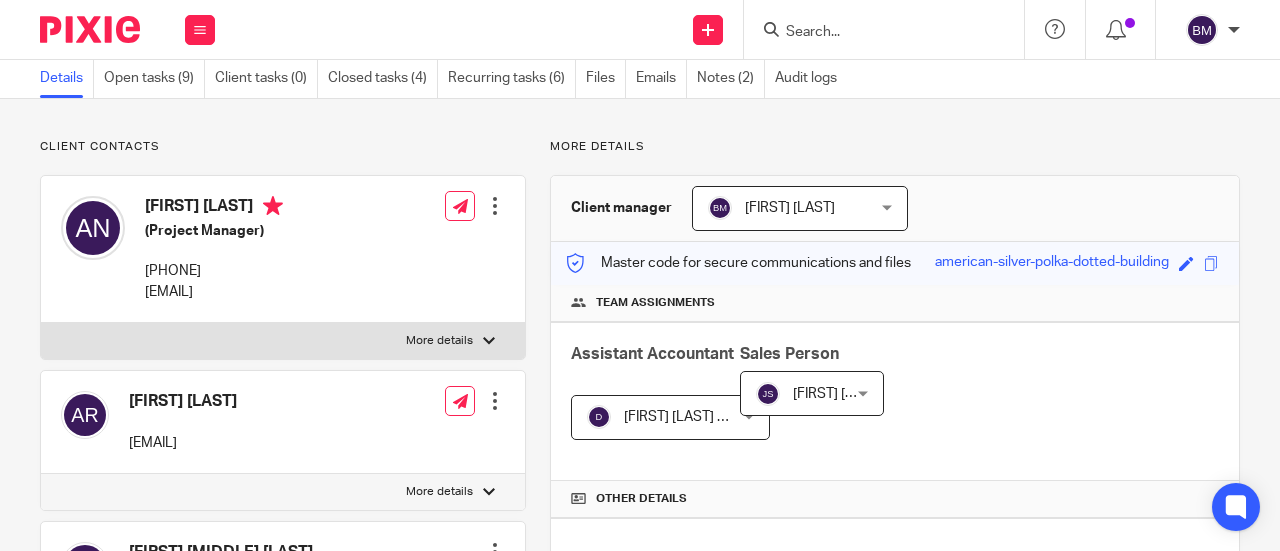 scroll, scrollTop: 0, scrollLeft: 0, axis: both 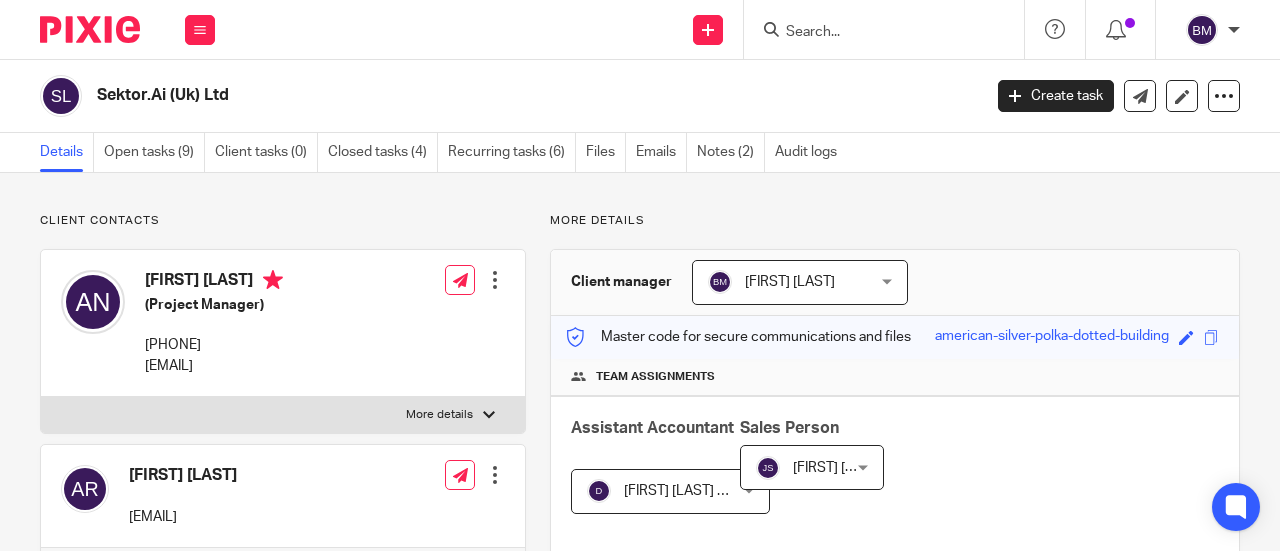 click on "Send new email
Create task
Add client
Get Support
Contact via email
Check our documentation
Access the academy
View roadmap" at bounding box center [757, 29] 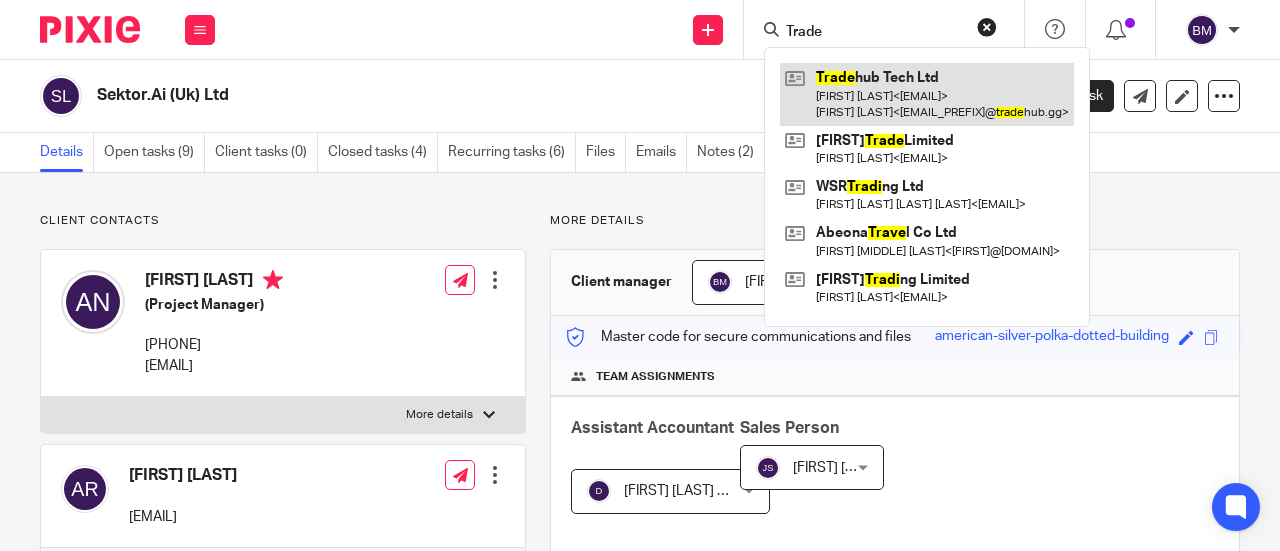 type on "Trade" 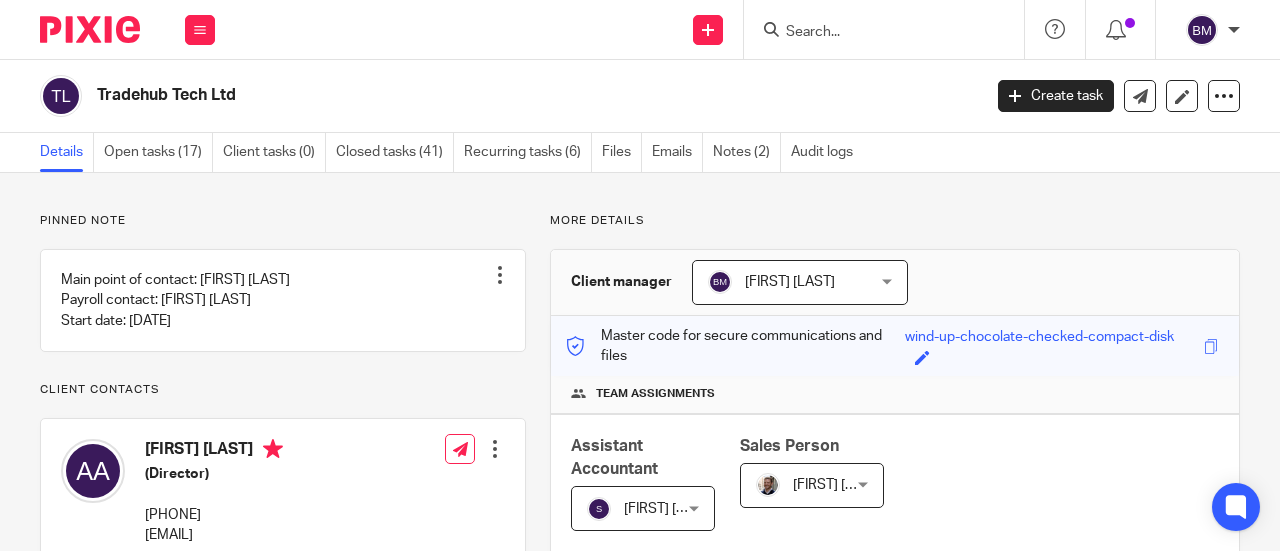 scroll, scrollTop: 0, scrollLeft: 0, axis: both 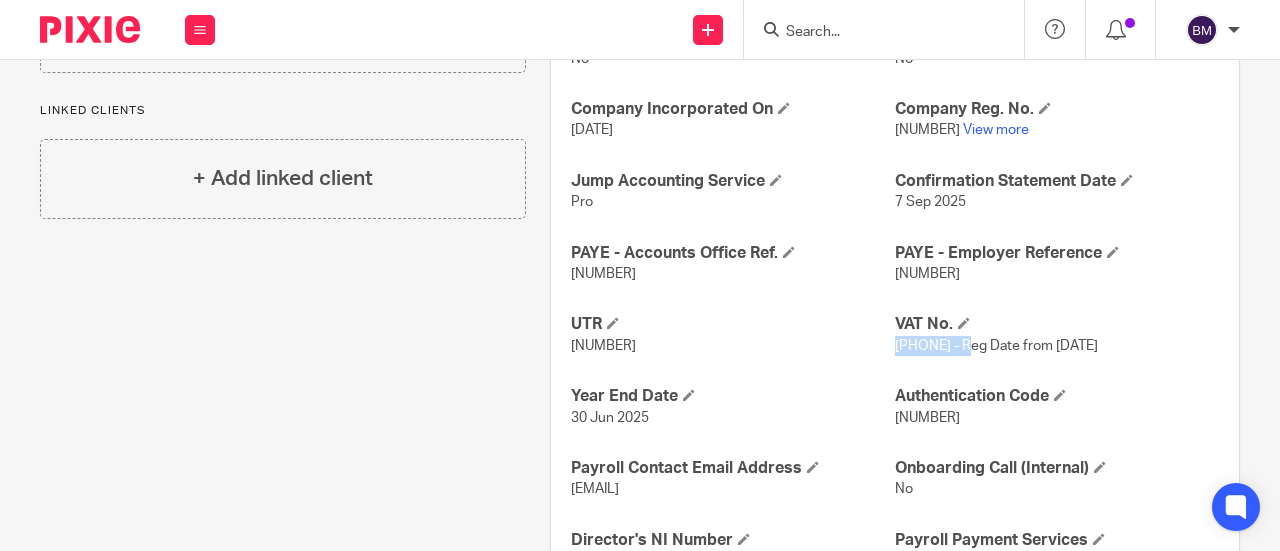 drag, startPoint x: 963, startPoint y: 343, endPoint x: 886, endPoint y: 341, distance: 77.02597 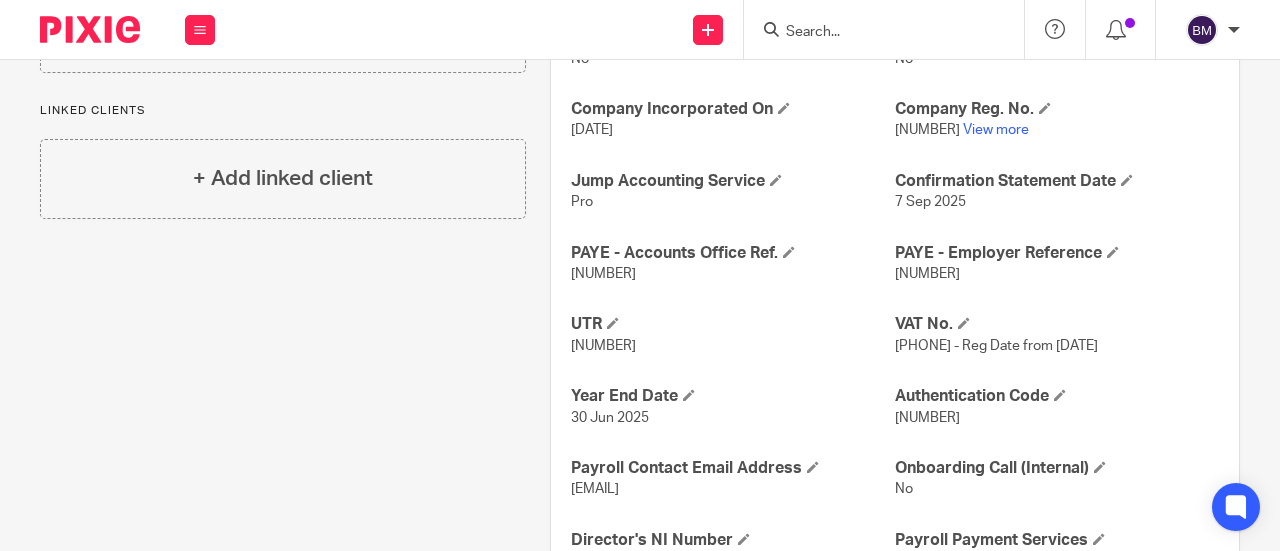 click at bounding box center (874, 33) 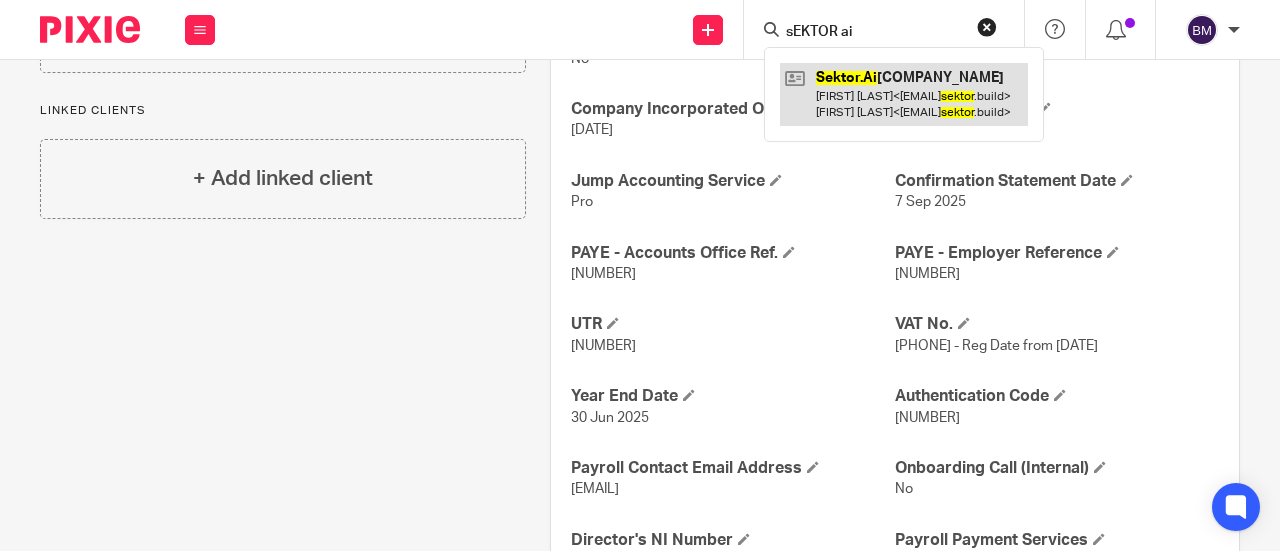 type on "sEKTOR ai" 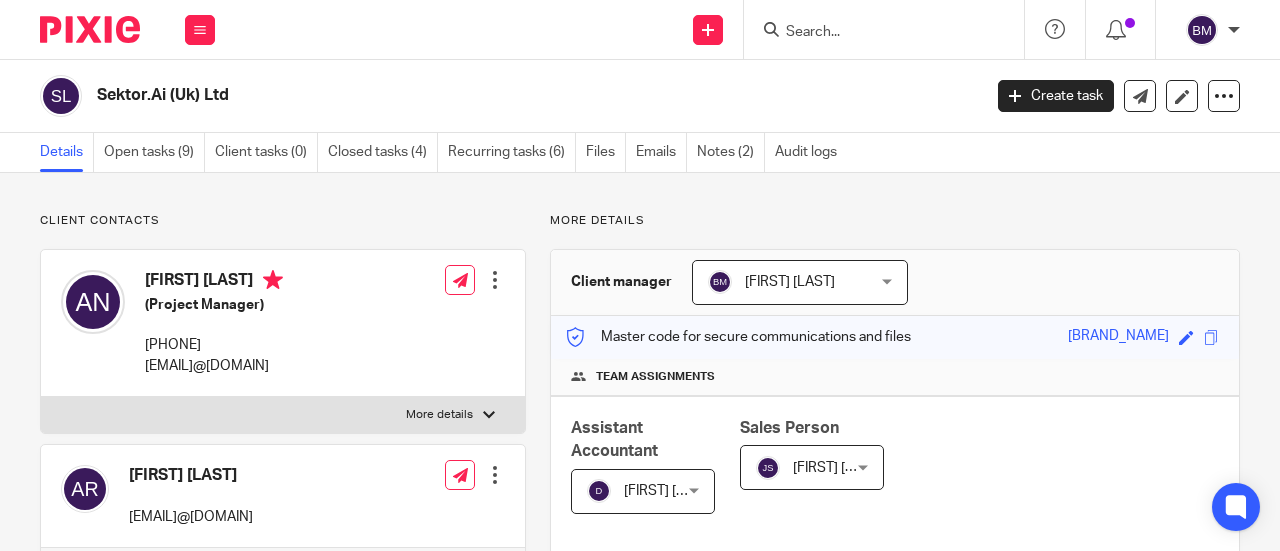 scroll, scrollTop: 0, scrollLeft: 0, axis: both 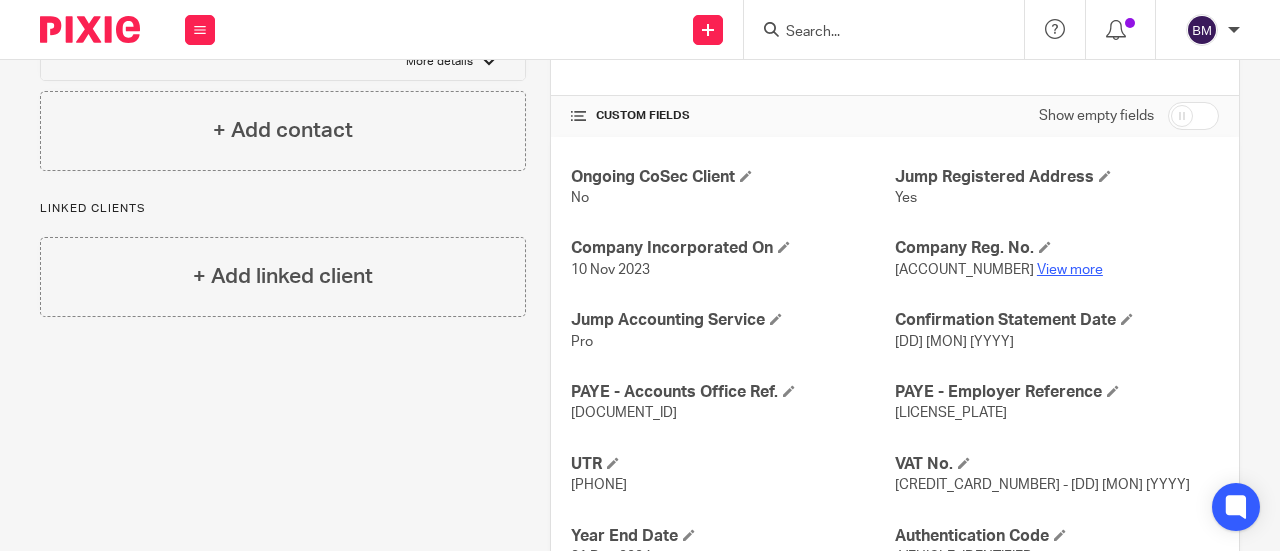 click on "View more" at bounding box center [1070, 270] 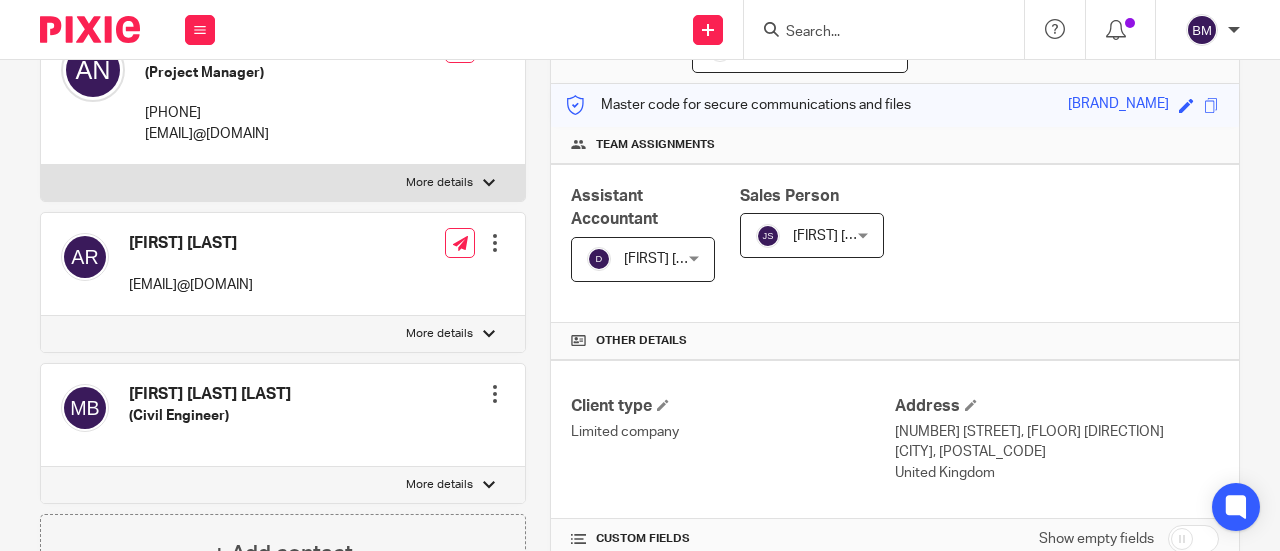 scroll, scrollTop: 258, scrollLeft: 0, axis: vertical 